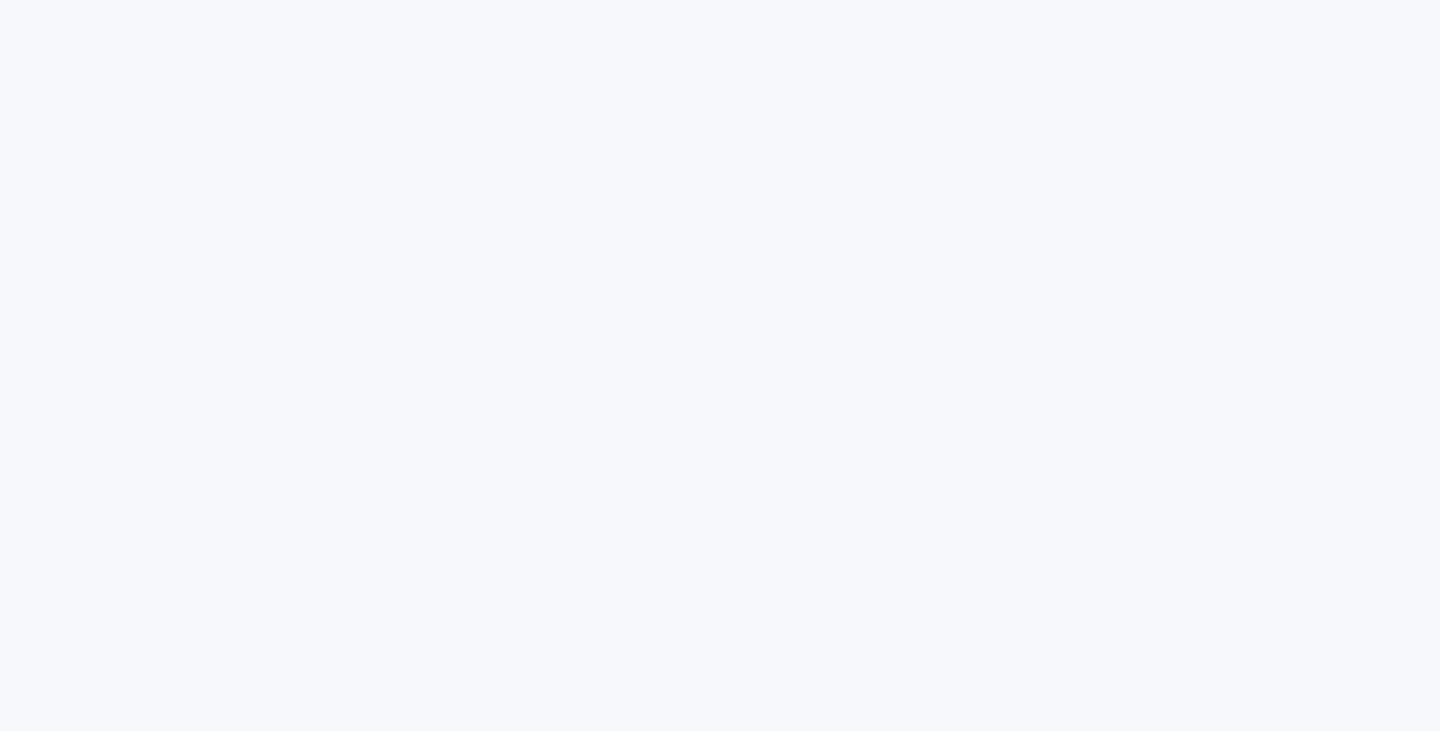 scroll, scrollTop: 0, scrollLeft: 0, axis: both 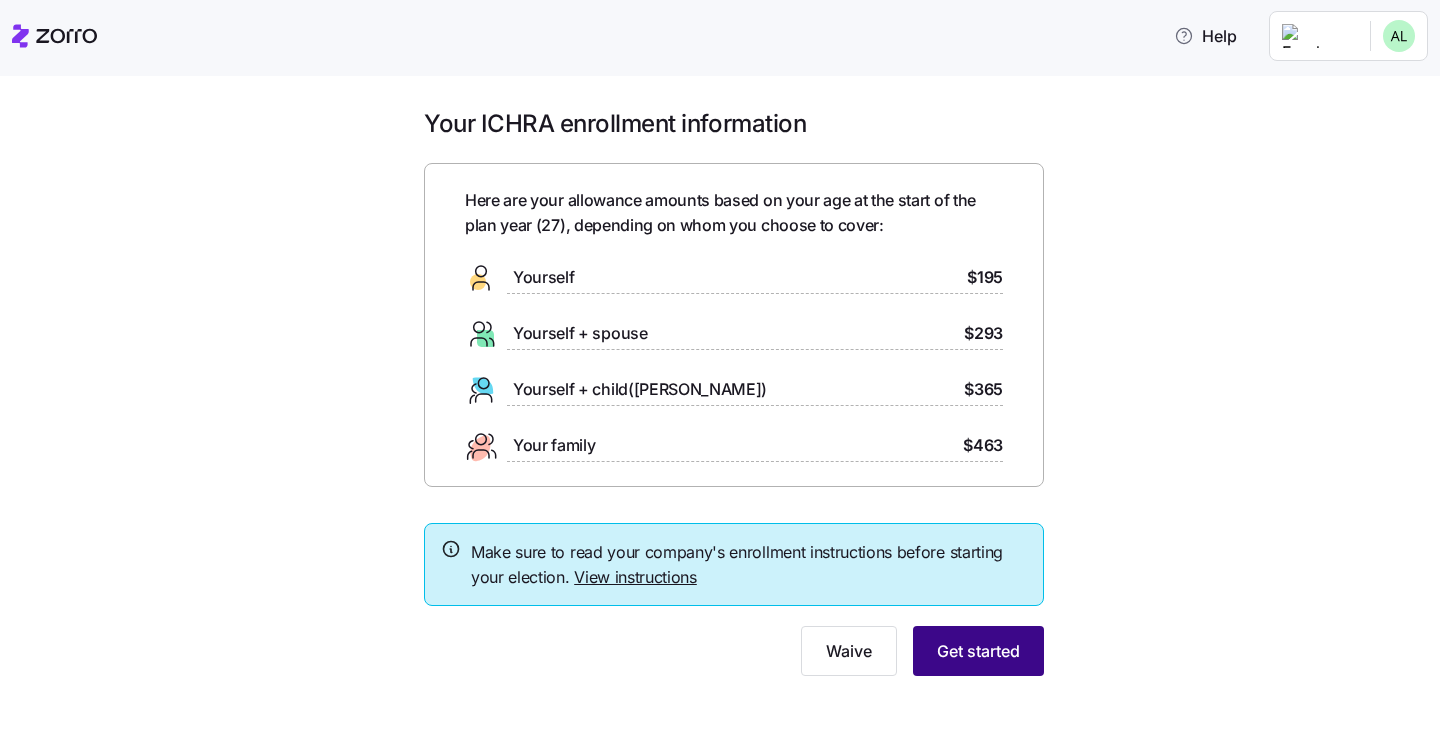 click on "Get started" at bounding box center (978, 651) 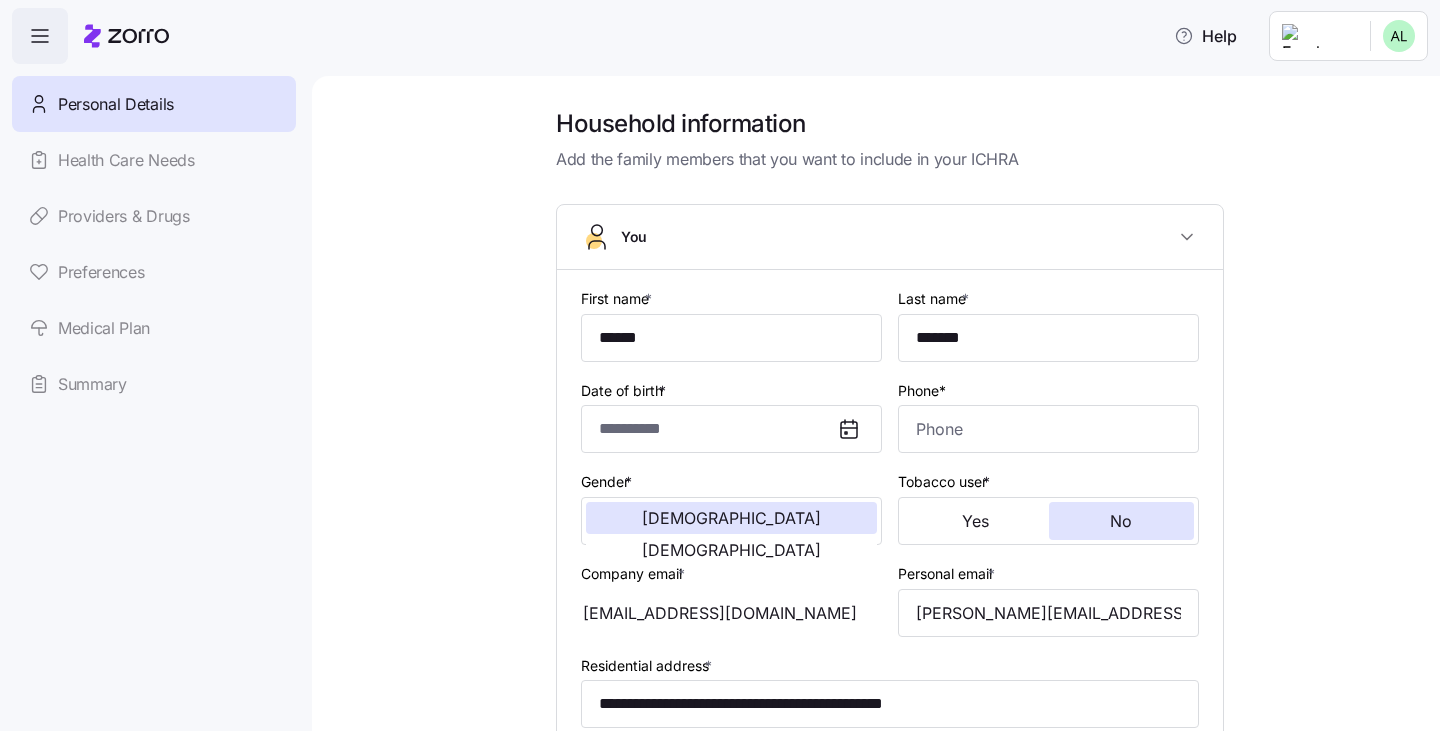 type on "**********" 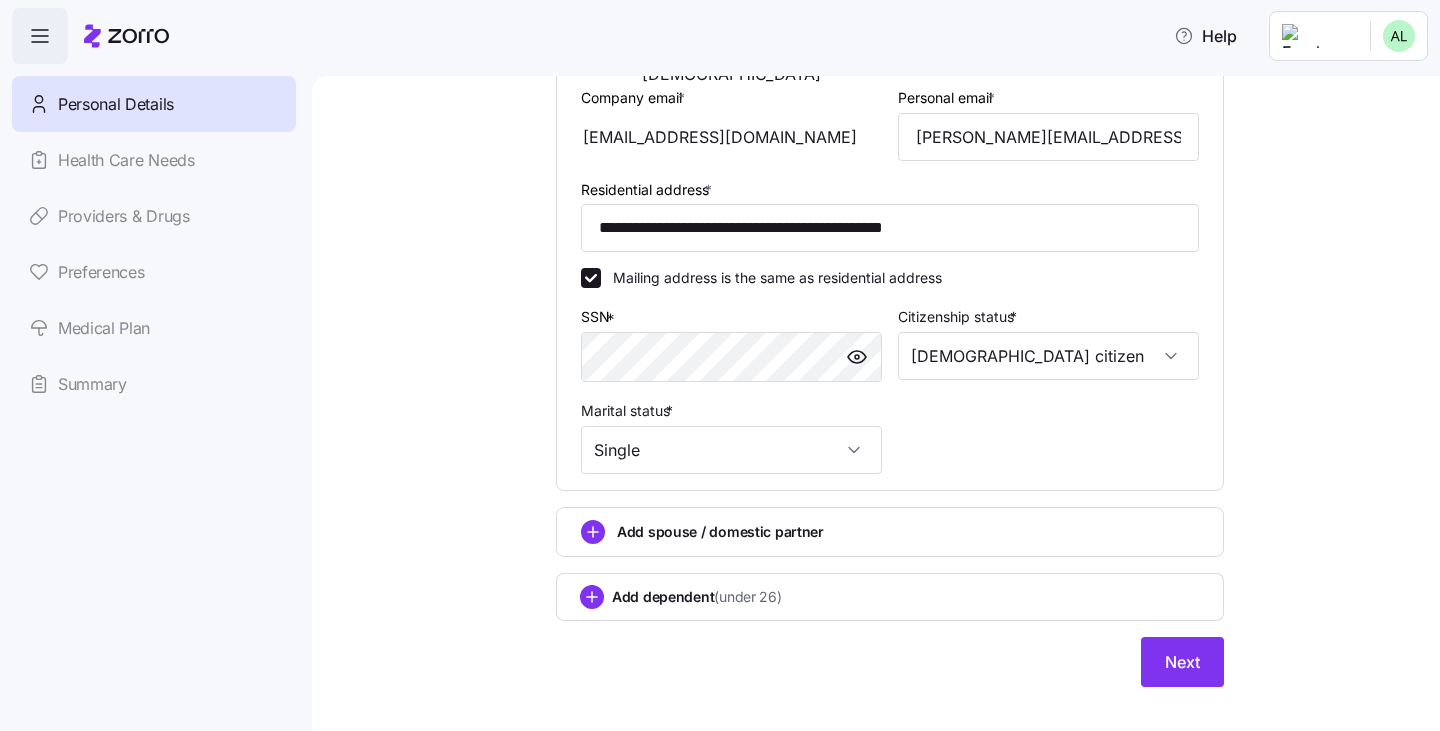 scroll, scrollTop: 504, scrollLeft: 0, axis: vertical 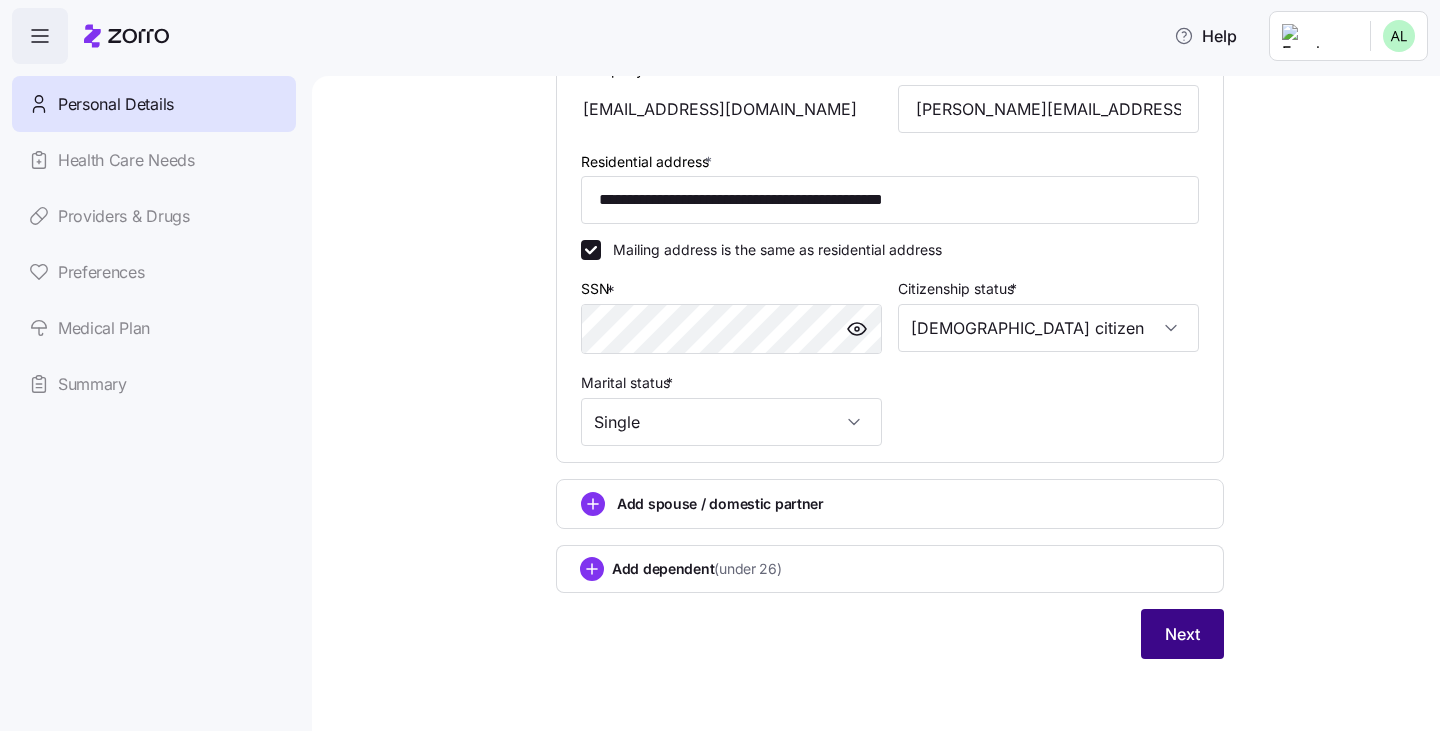 click on "Next" at bounding box center [1182, 634] 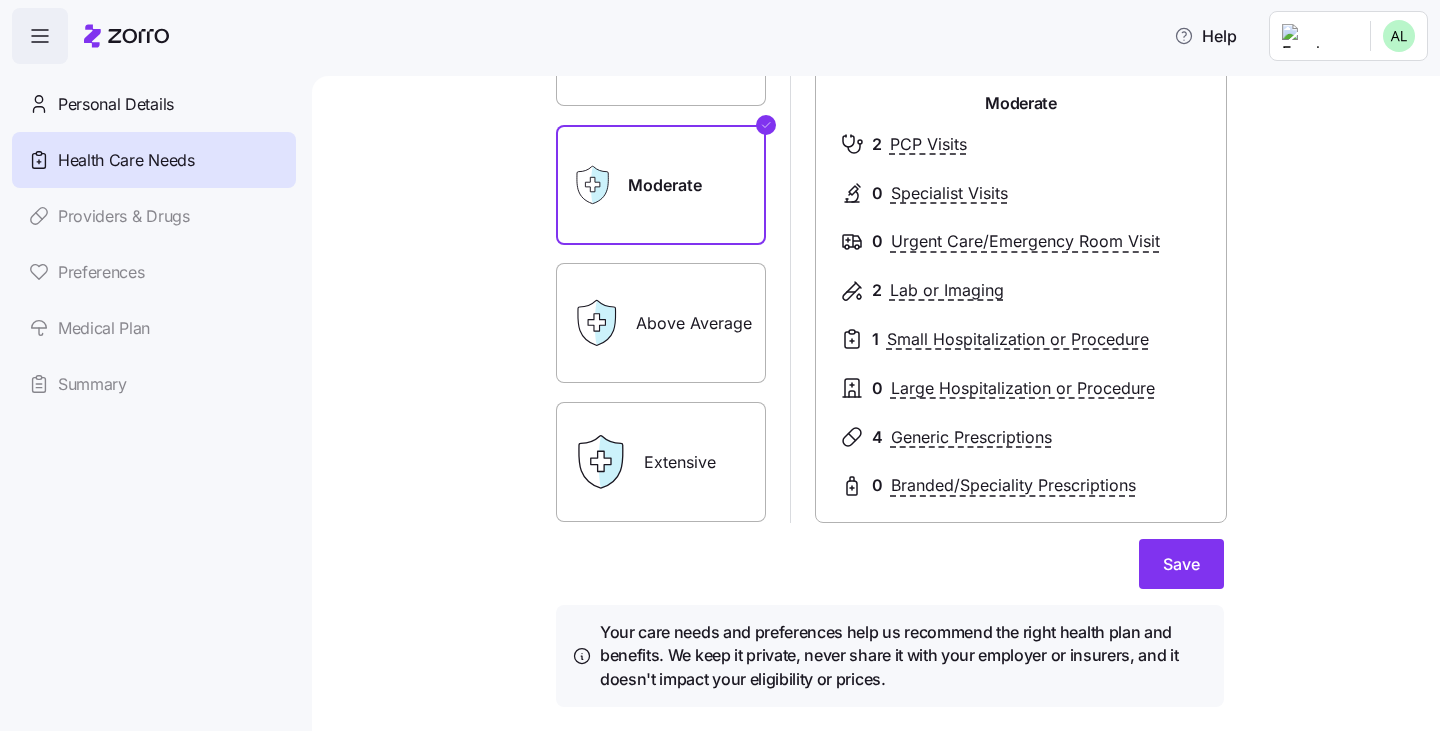 scroll, scrollTop: 178, scrollLeft: 0, axis: vertical 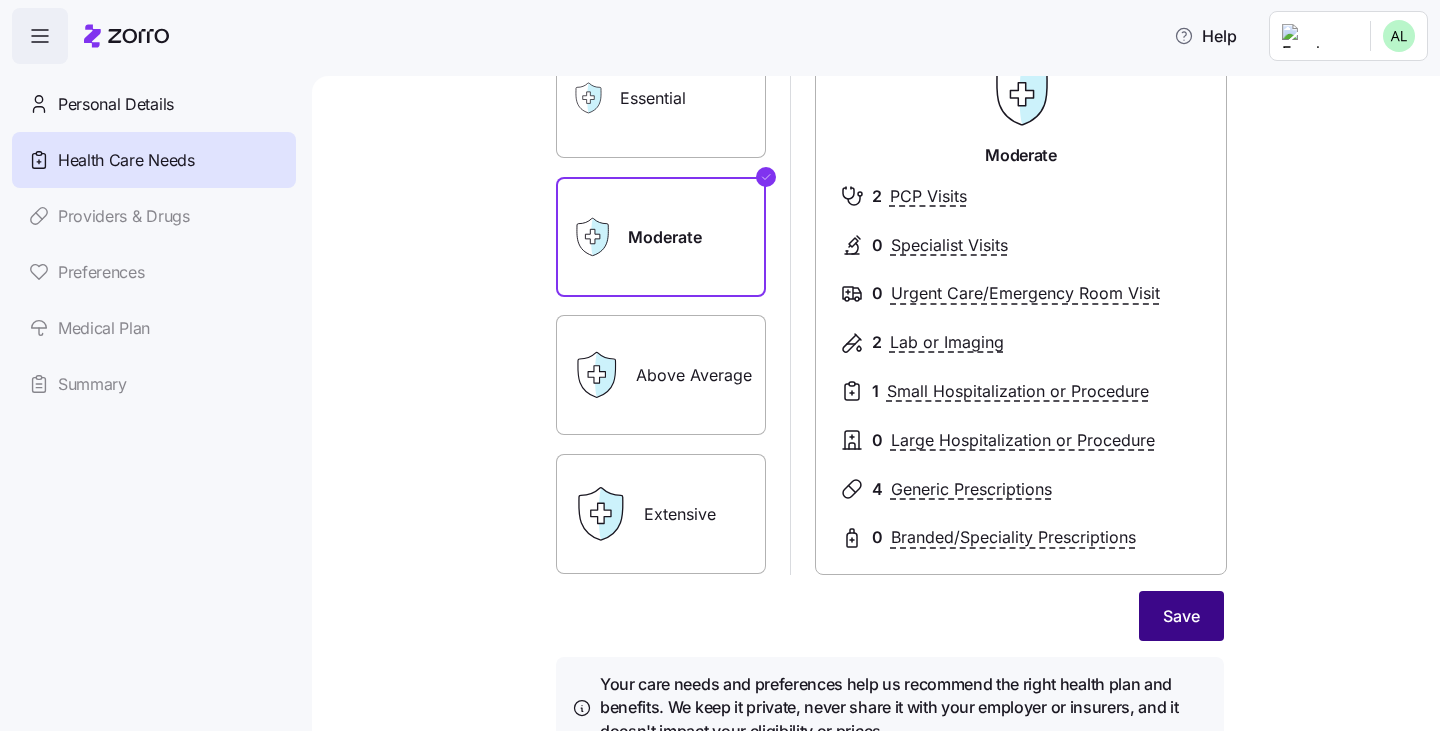 click on "Save" at bounding box center (1181, 616) 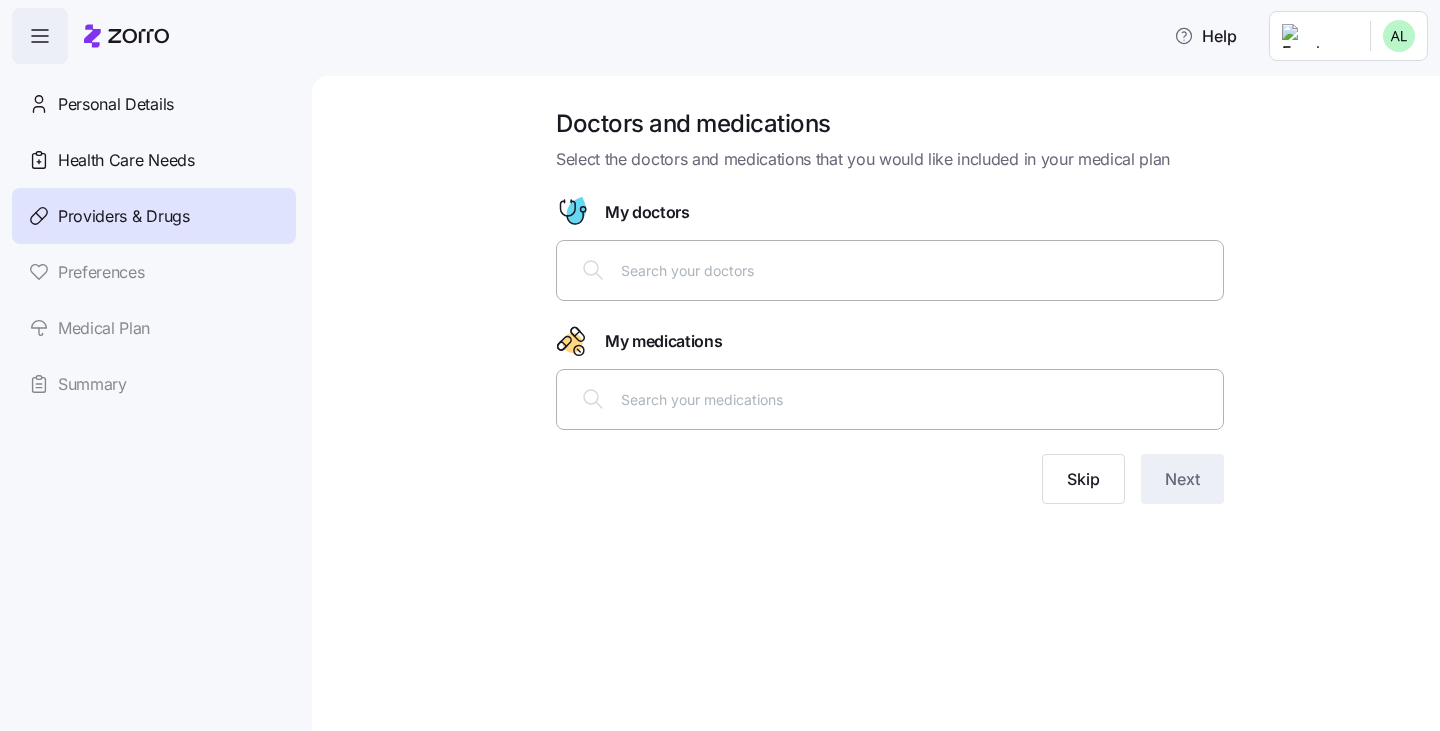 click at bounding box center [916, 270] 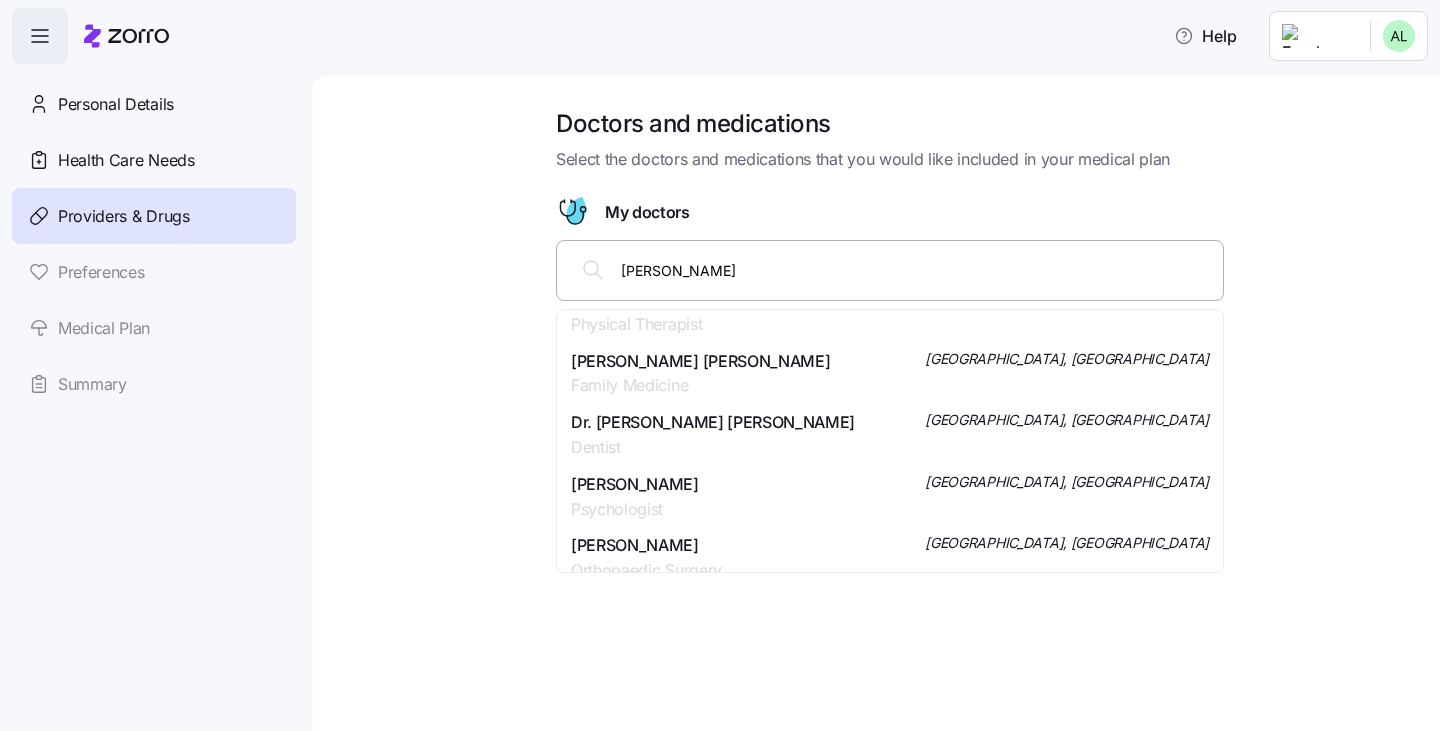 scroll, scrollTop: 0, scrollLeft: 0, axis: both 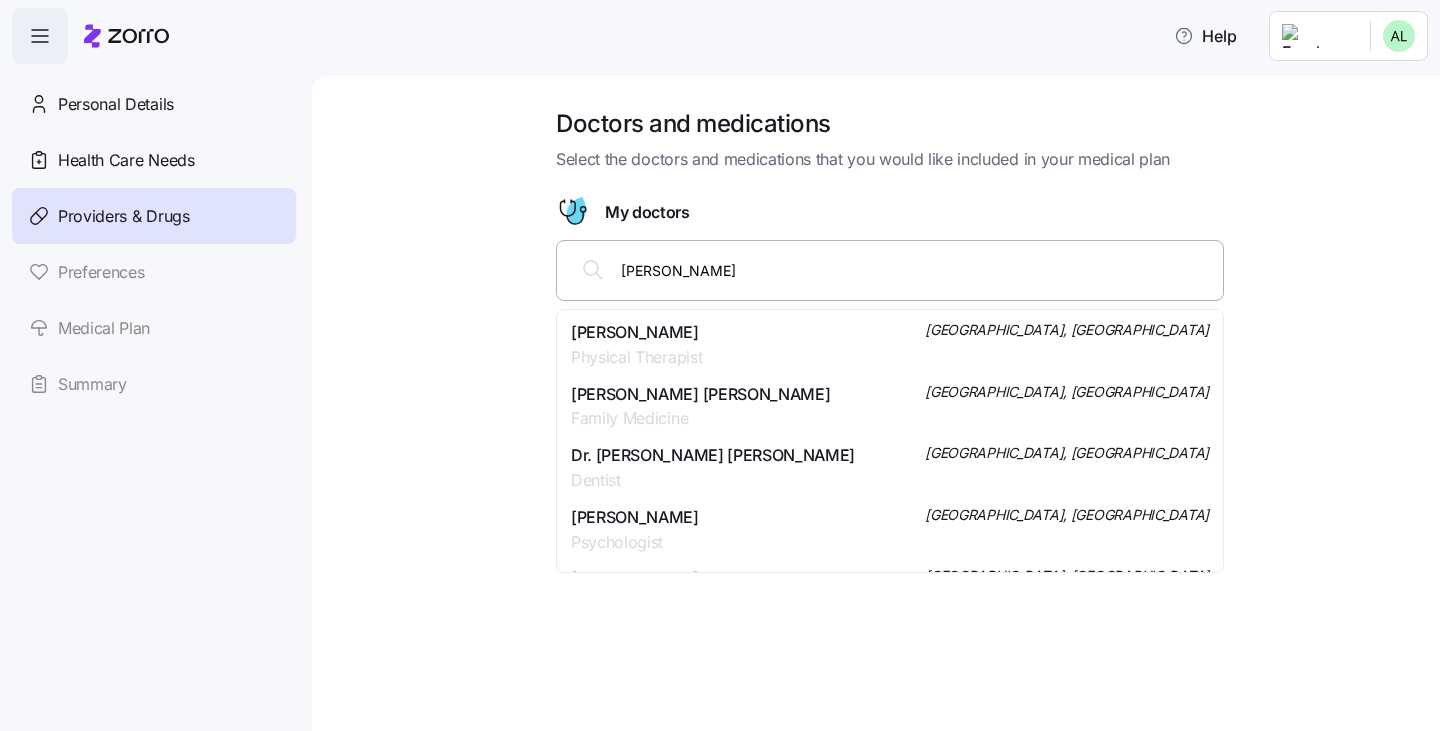 type on "Kevin Cozzi" 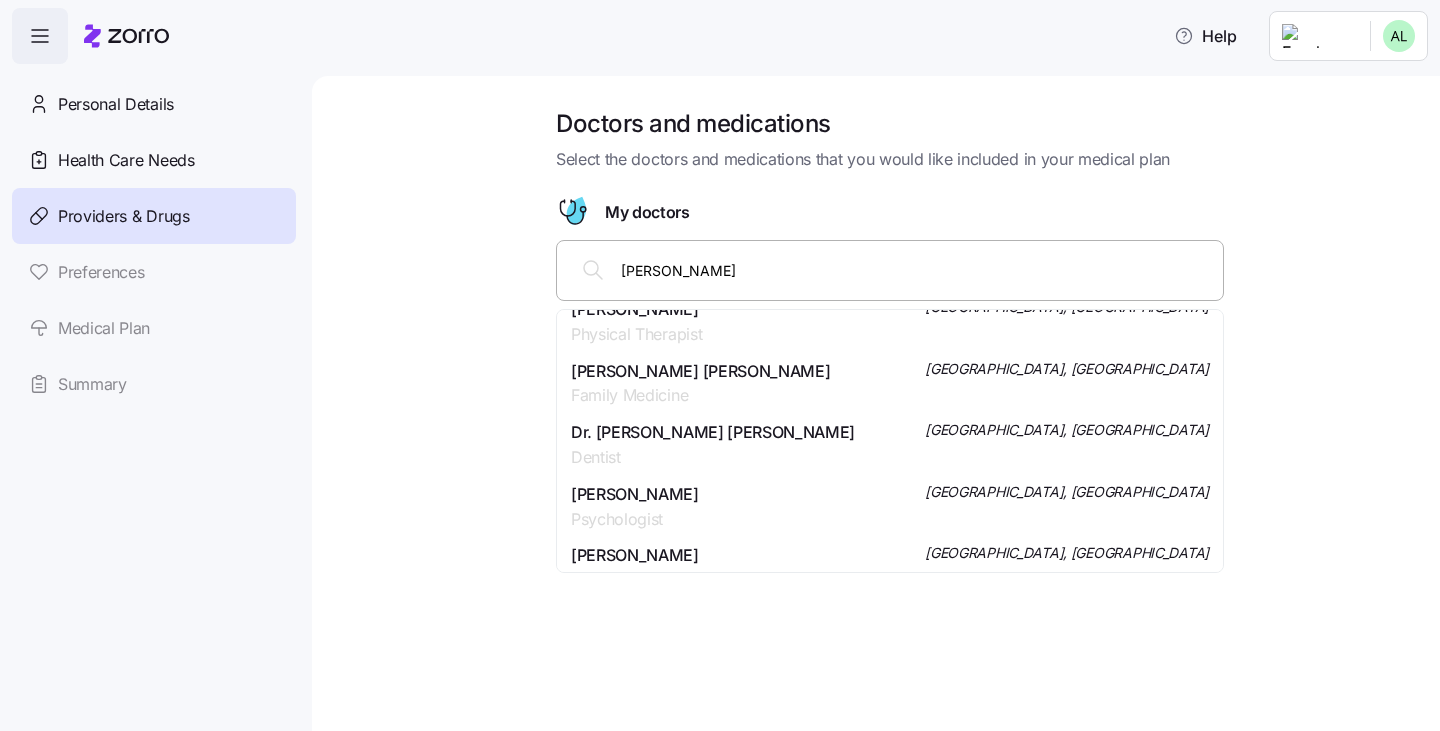scroll, scrollTop: 0, scrollLeft: 0, axis: both 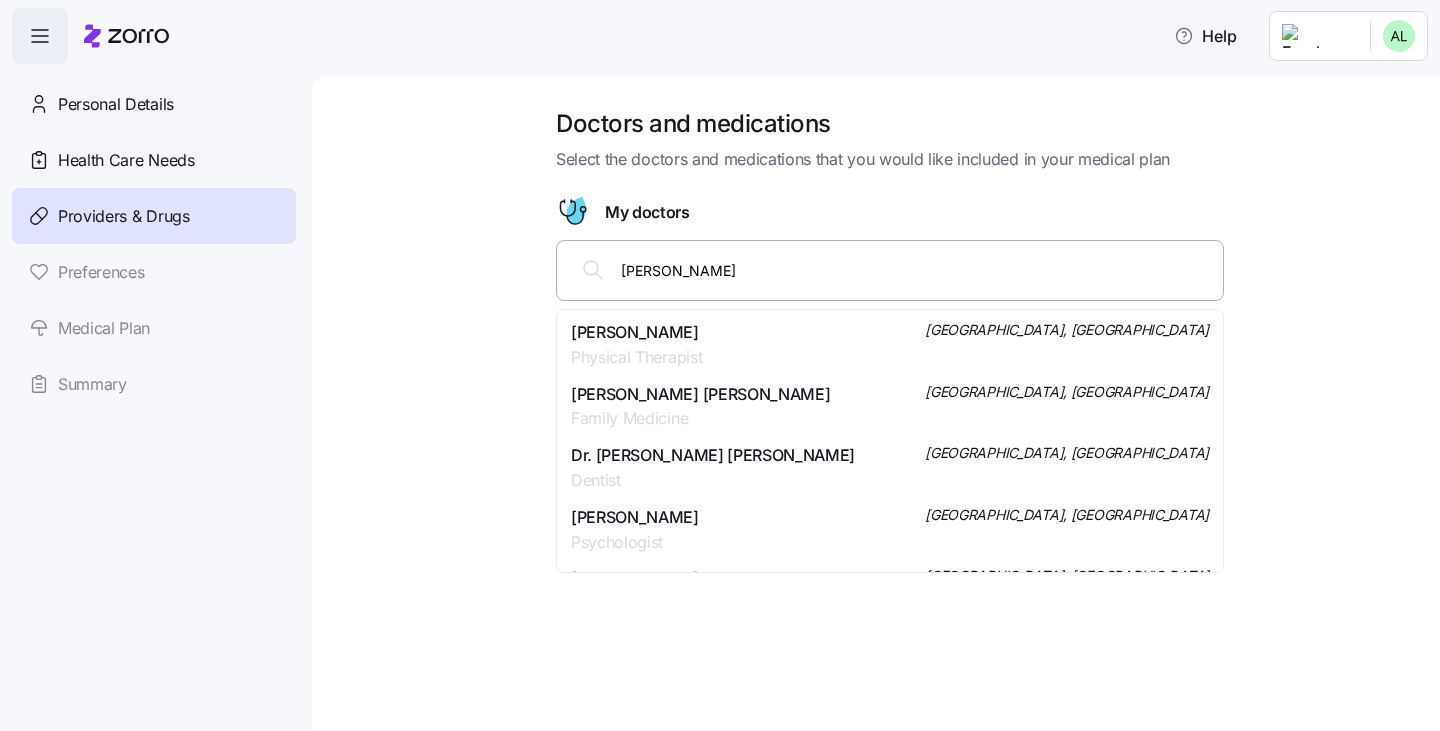click on "Dr. Michael Kevin J Cozzi Family Medicine Bedford, NH" at bounding box center [890, 407] 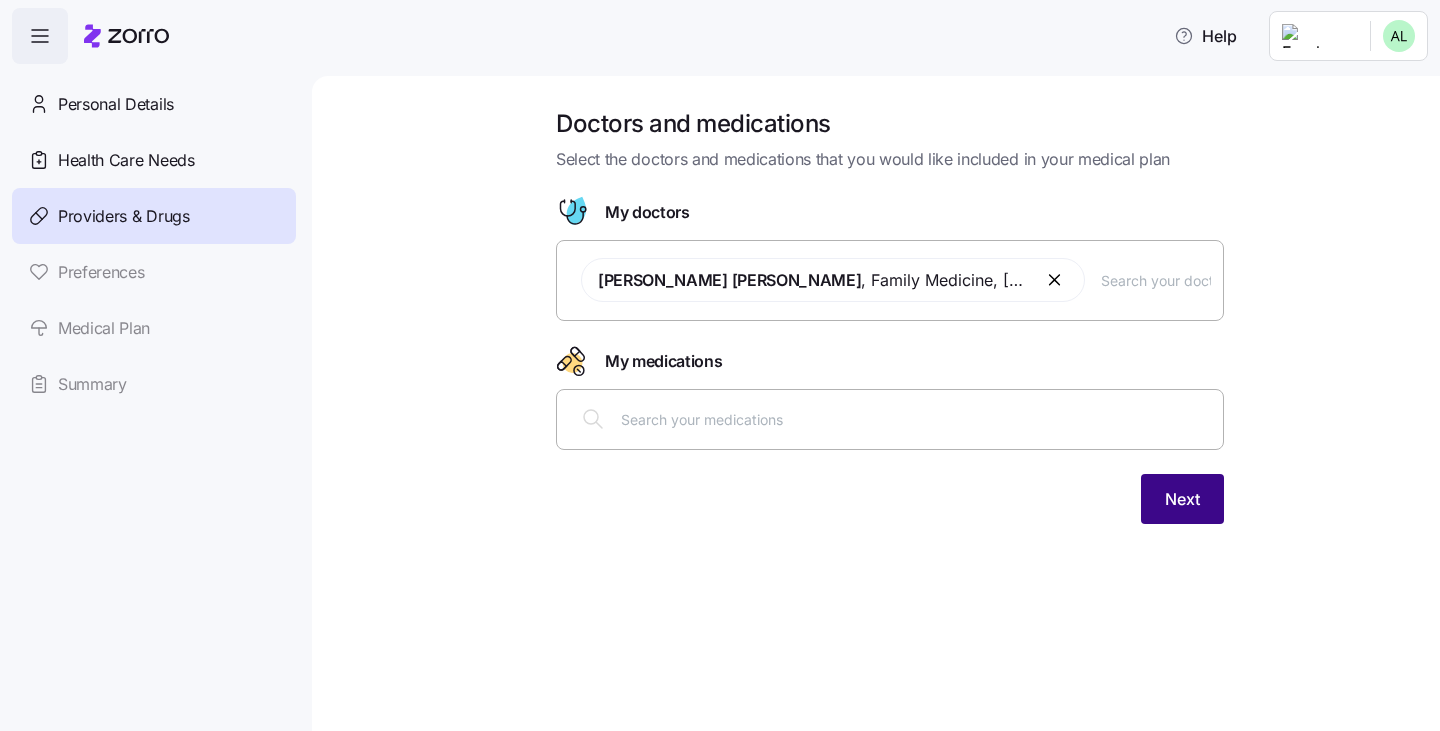 click on "Next" at bounding box center [1182, 499] 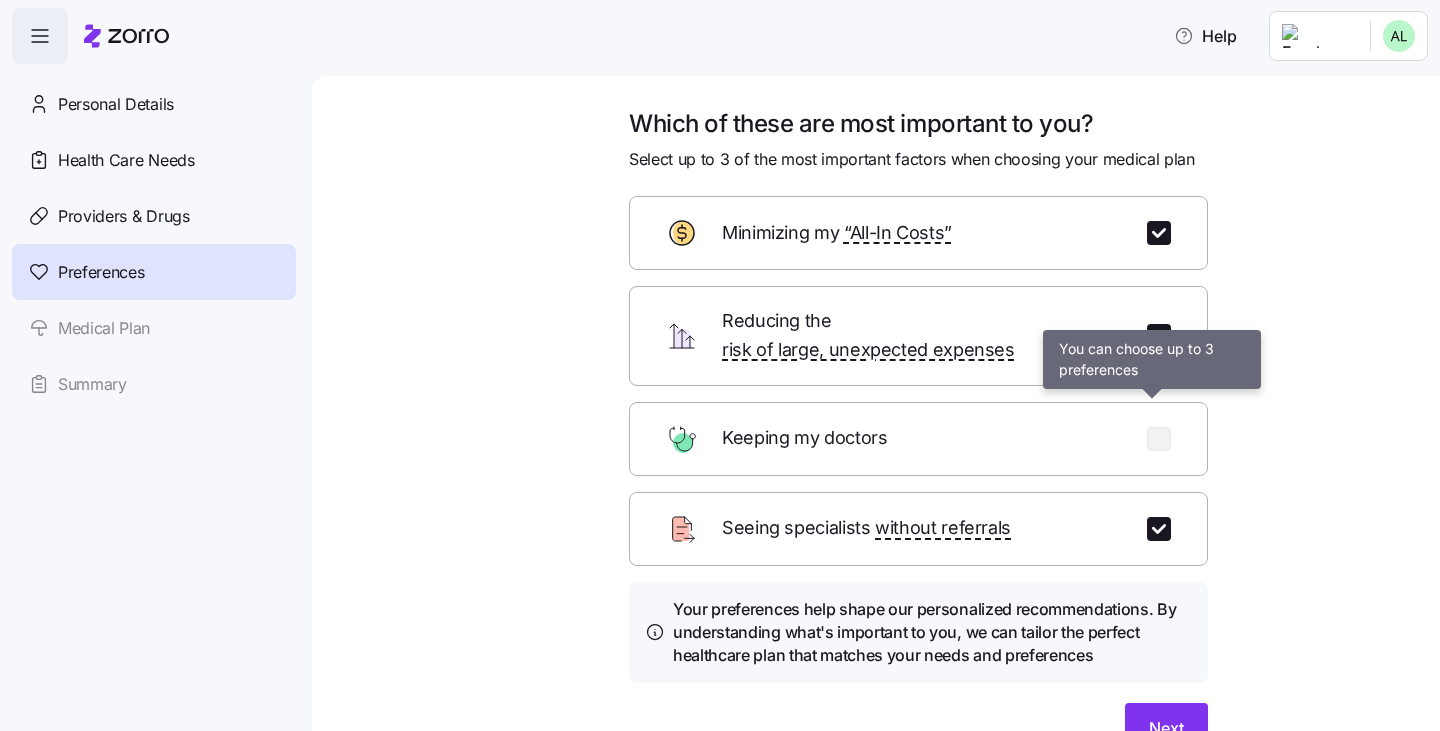 click at bounding box center (1159, 439) 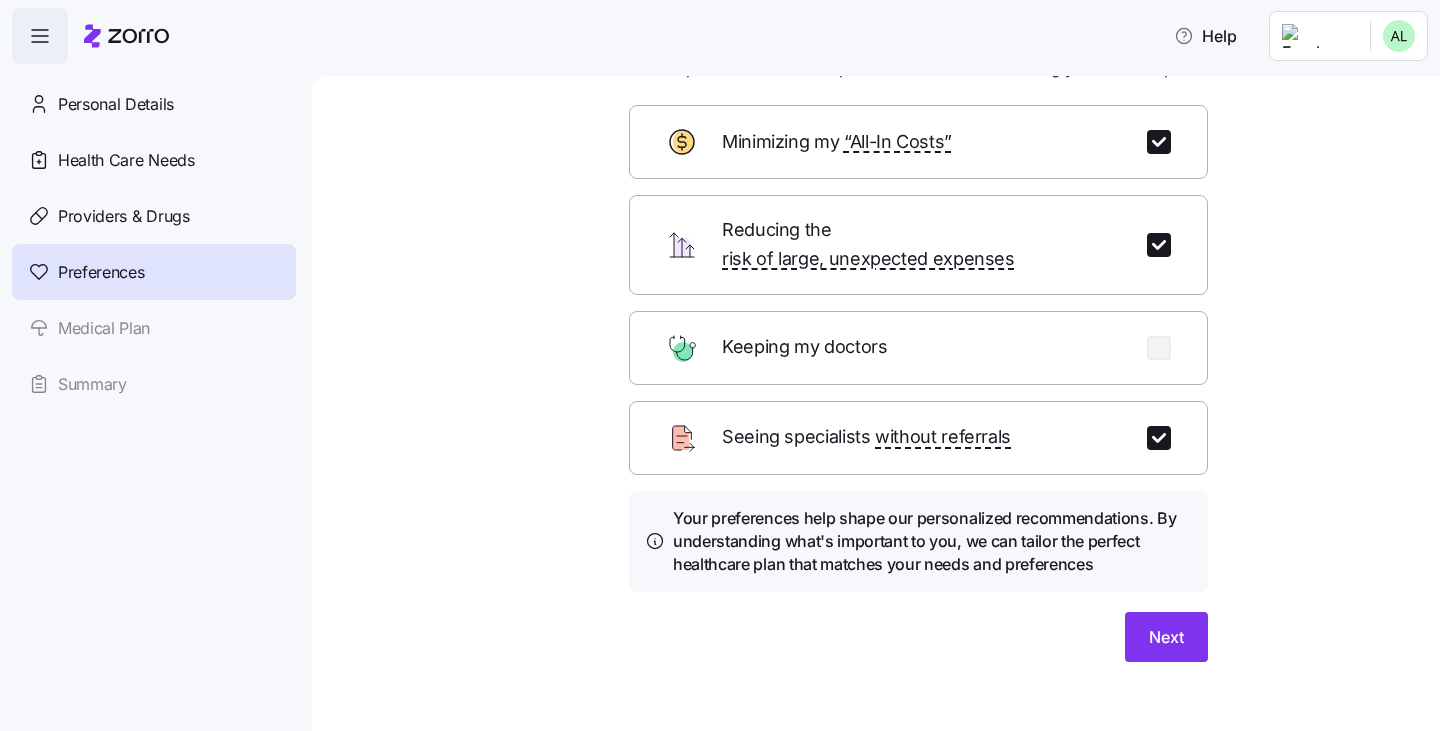 scroll, scrollTop: 93, scrollLeft: 0, axis: vertical 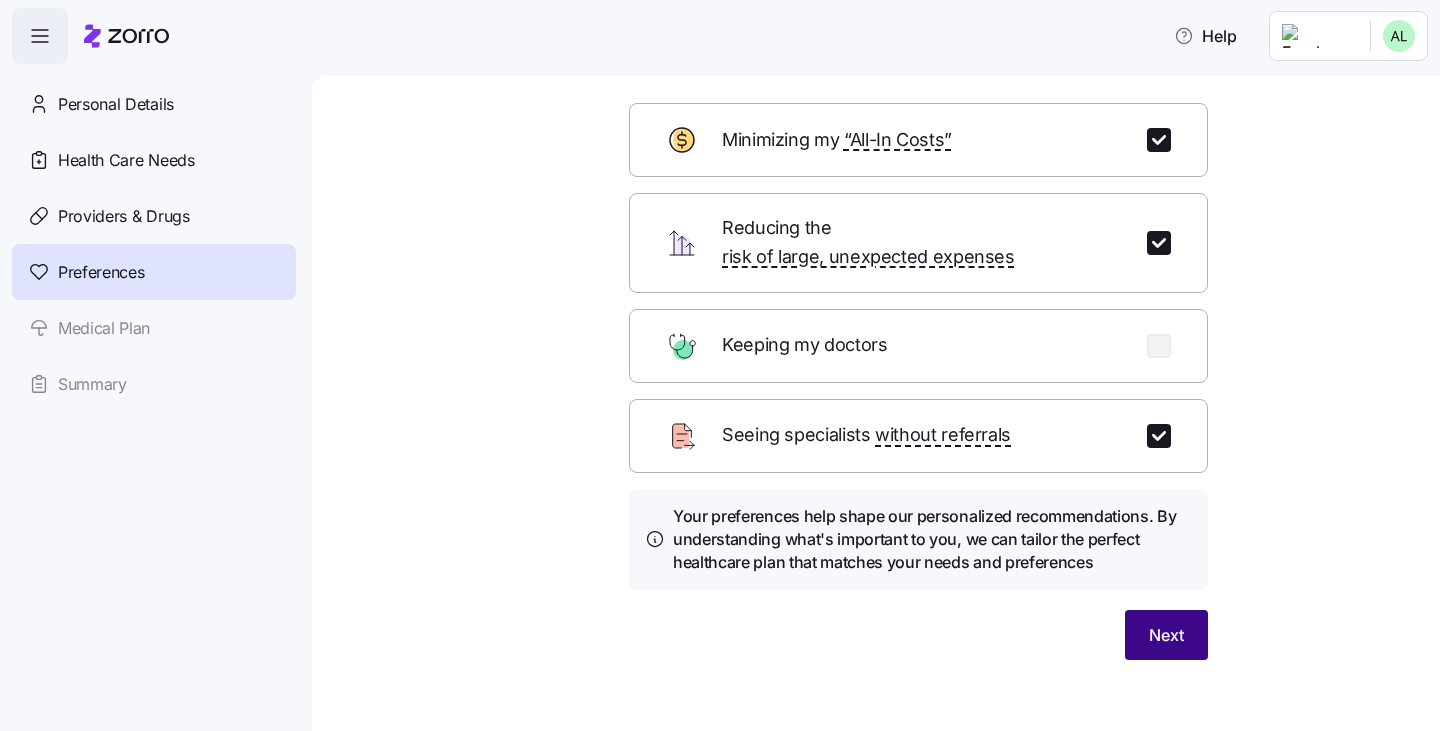 click on "Next" at bounding box center (1166, 635) 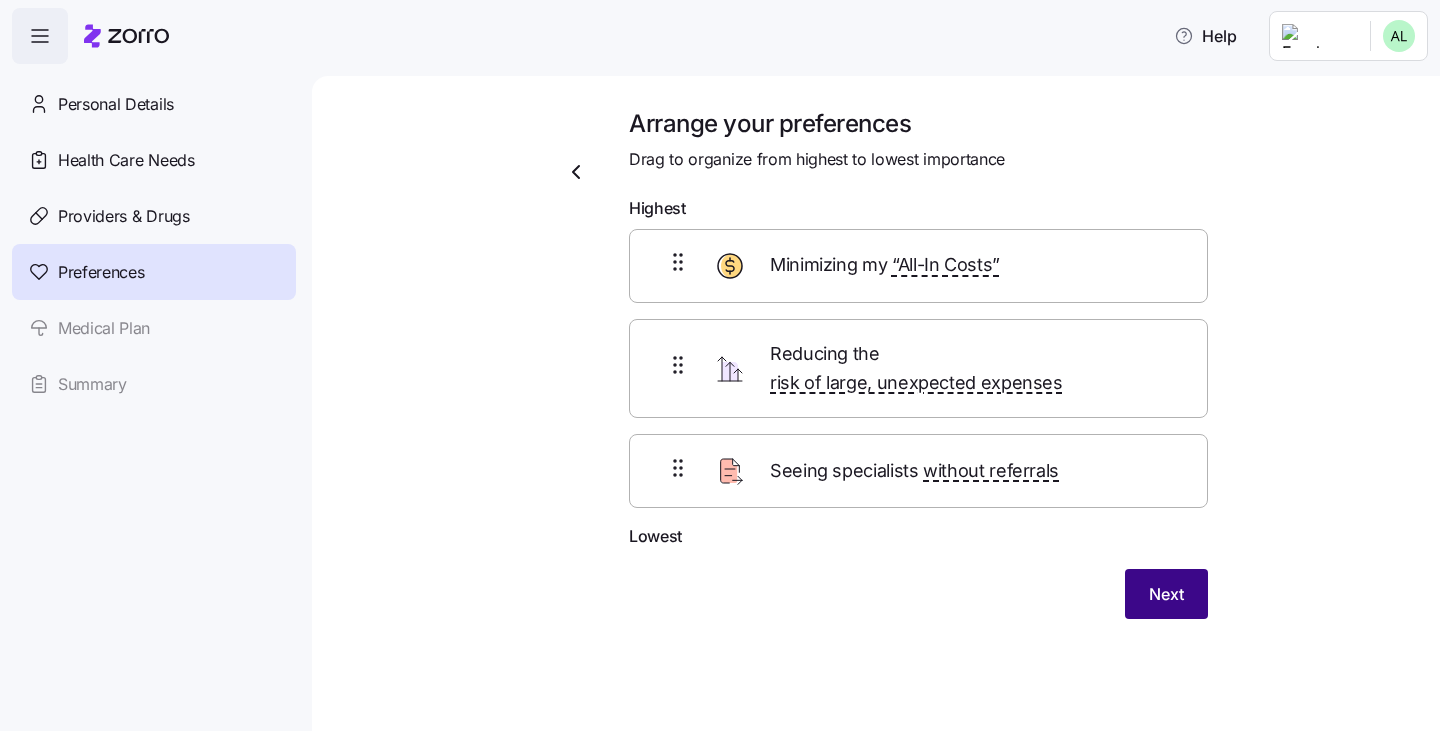 click on "Next" at bounding box center (1166, 594) 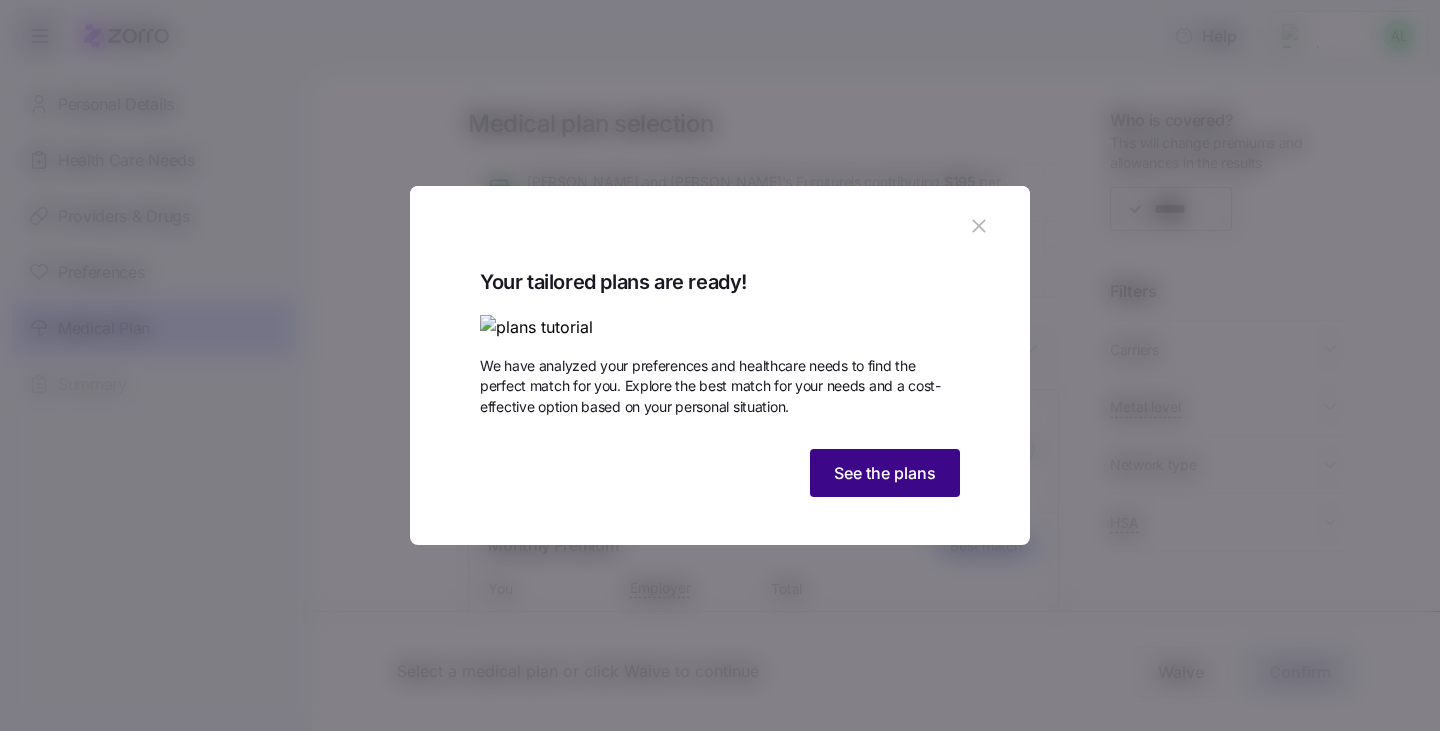 click on "See the plans" at bounding box center [885, 473] 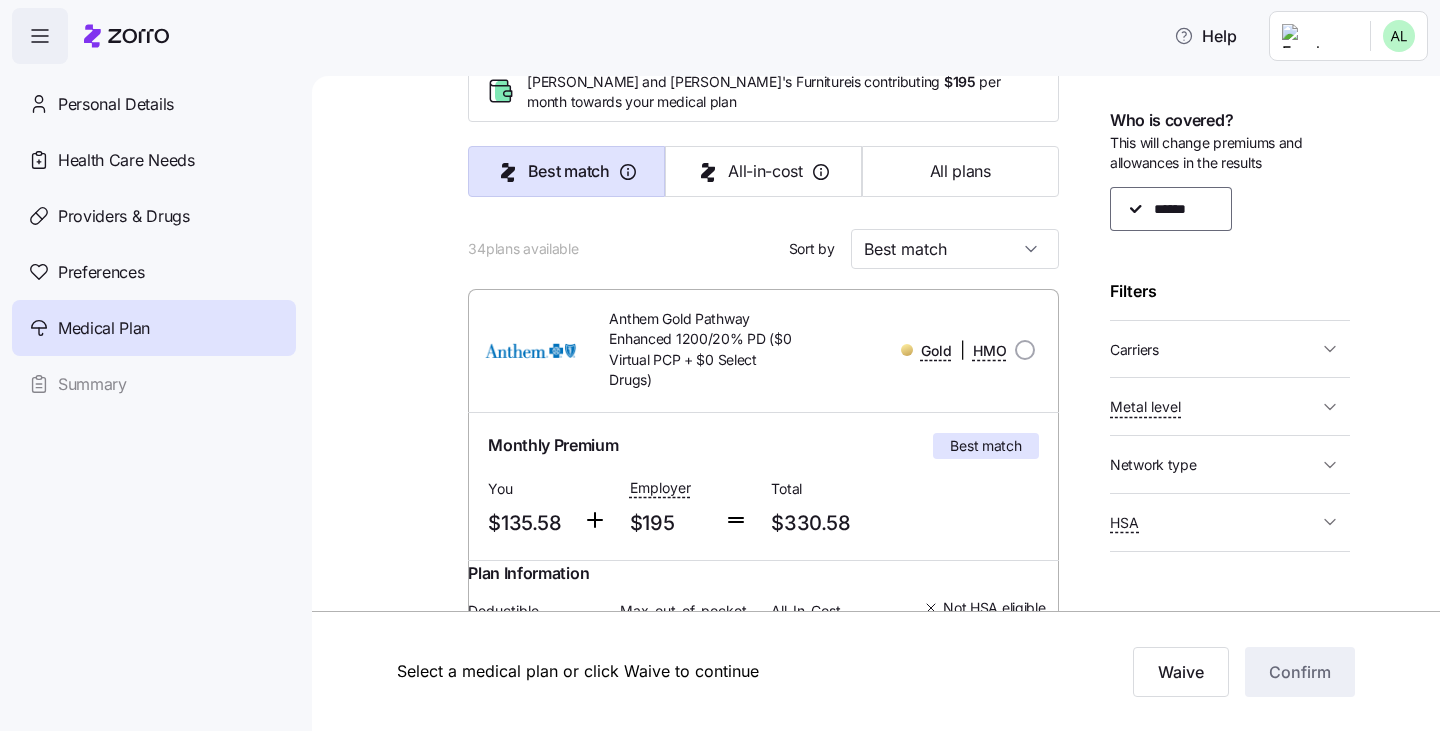scroll, scrollTop: 0, scrollLeft: 0, axis: both 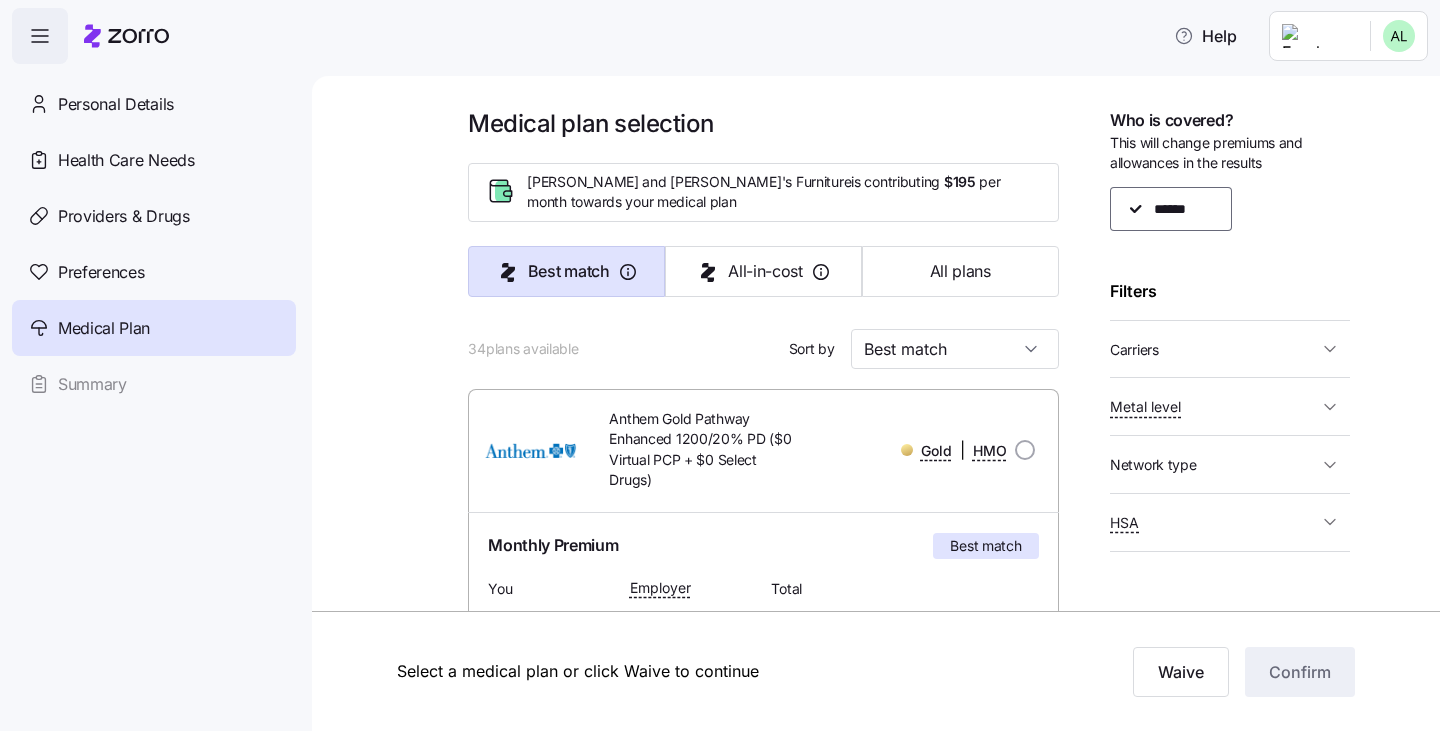 click on "Carriers" at bounding box center (1214, 349) 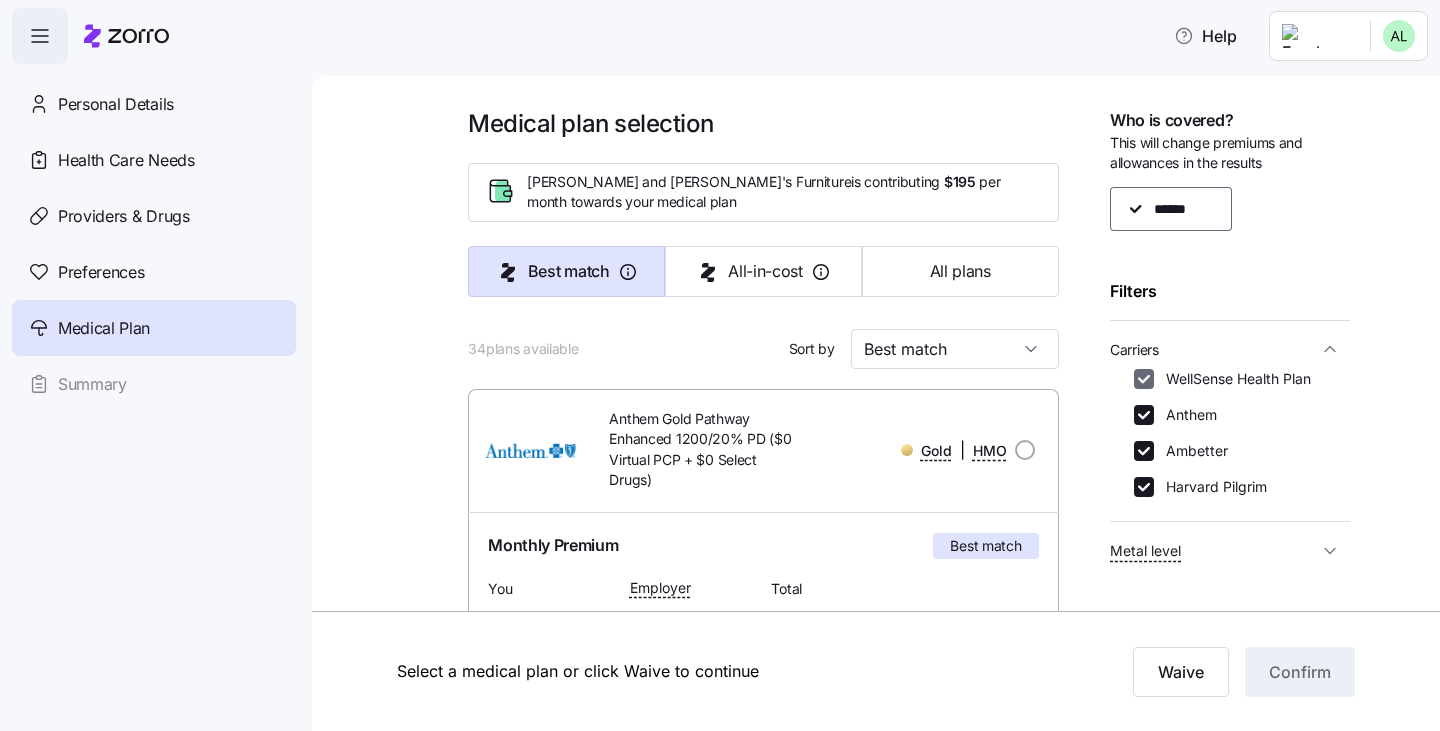 click on "WellSense Health Plan" at bounding box center [1144, 379] 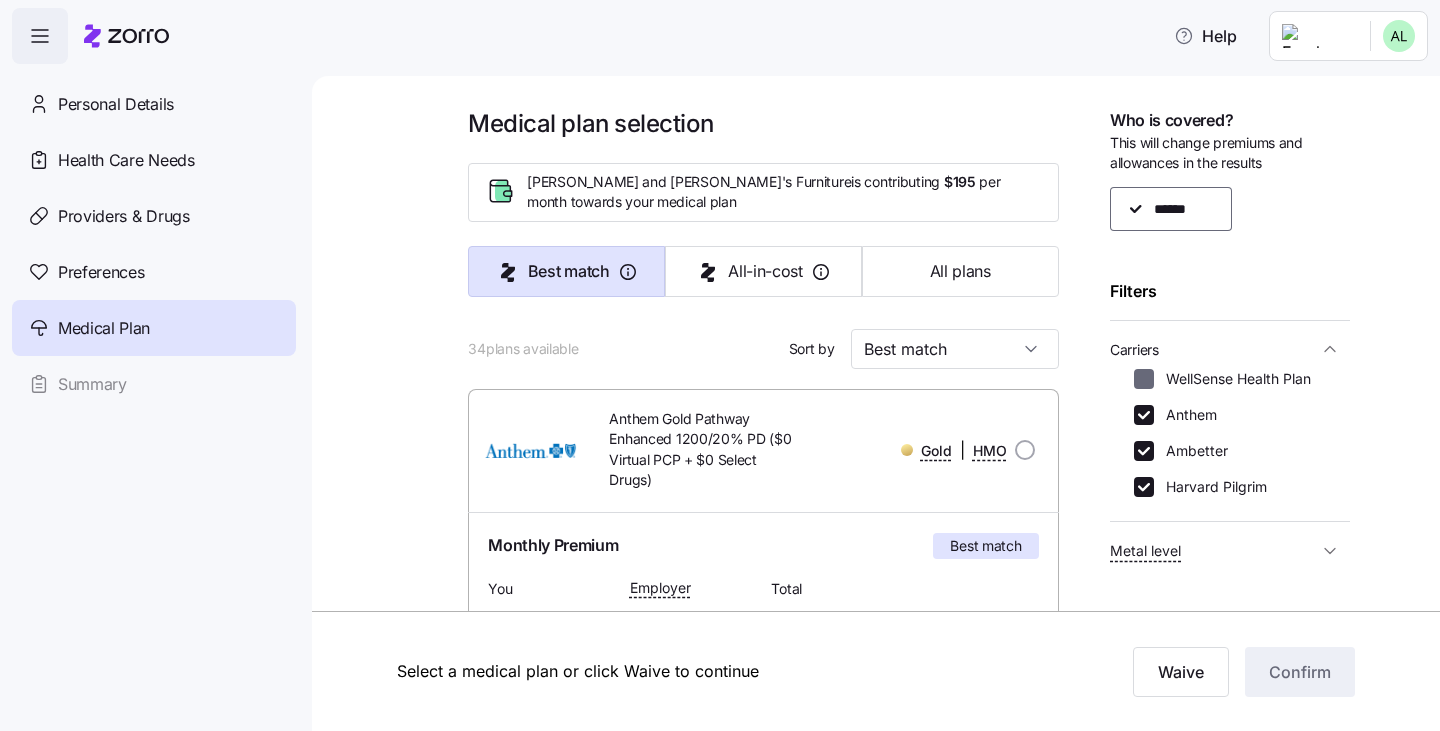 checkbox on "false" 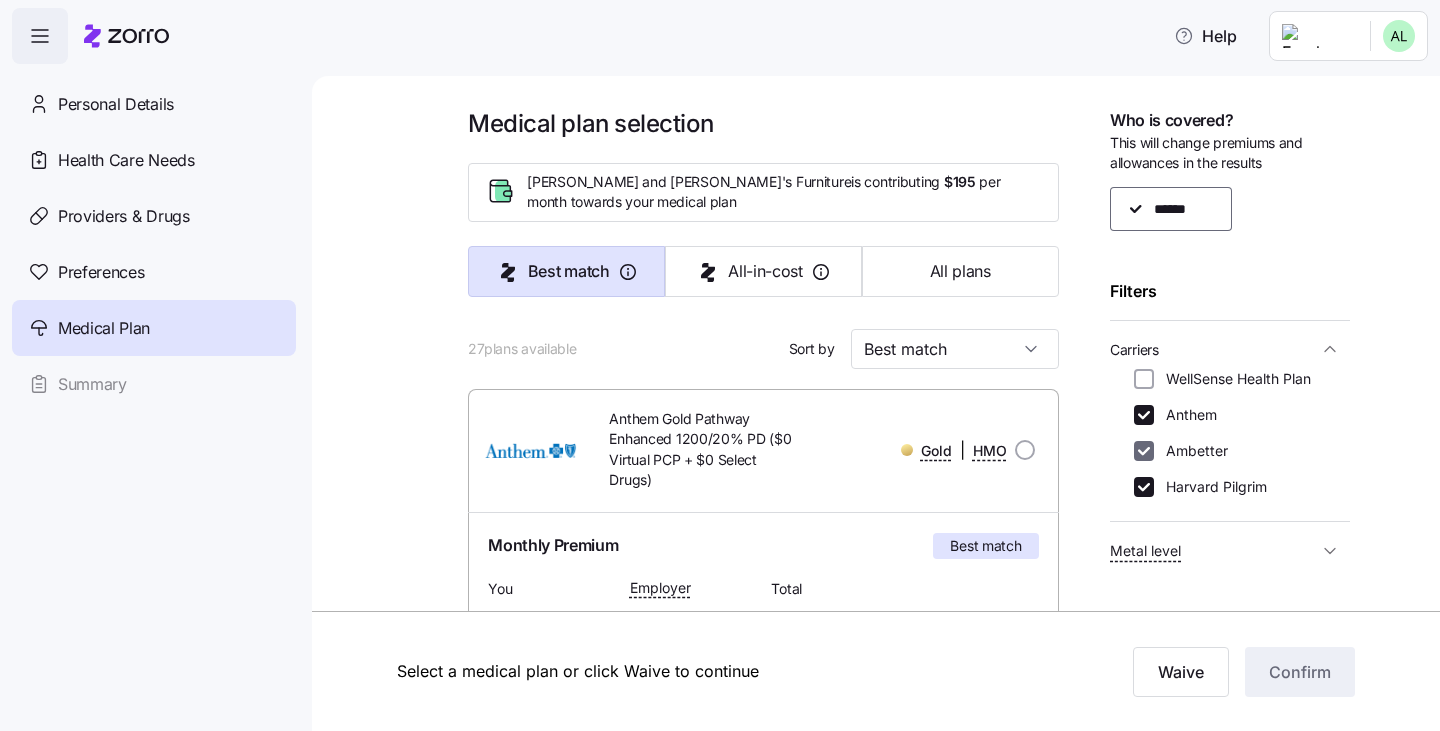 click on "Ambetter" at bounding box center (1144, 451) 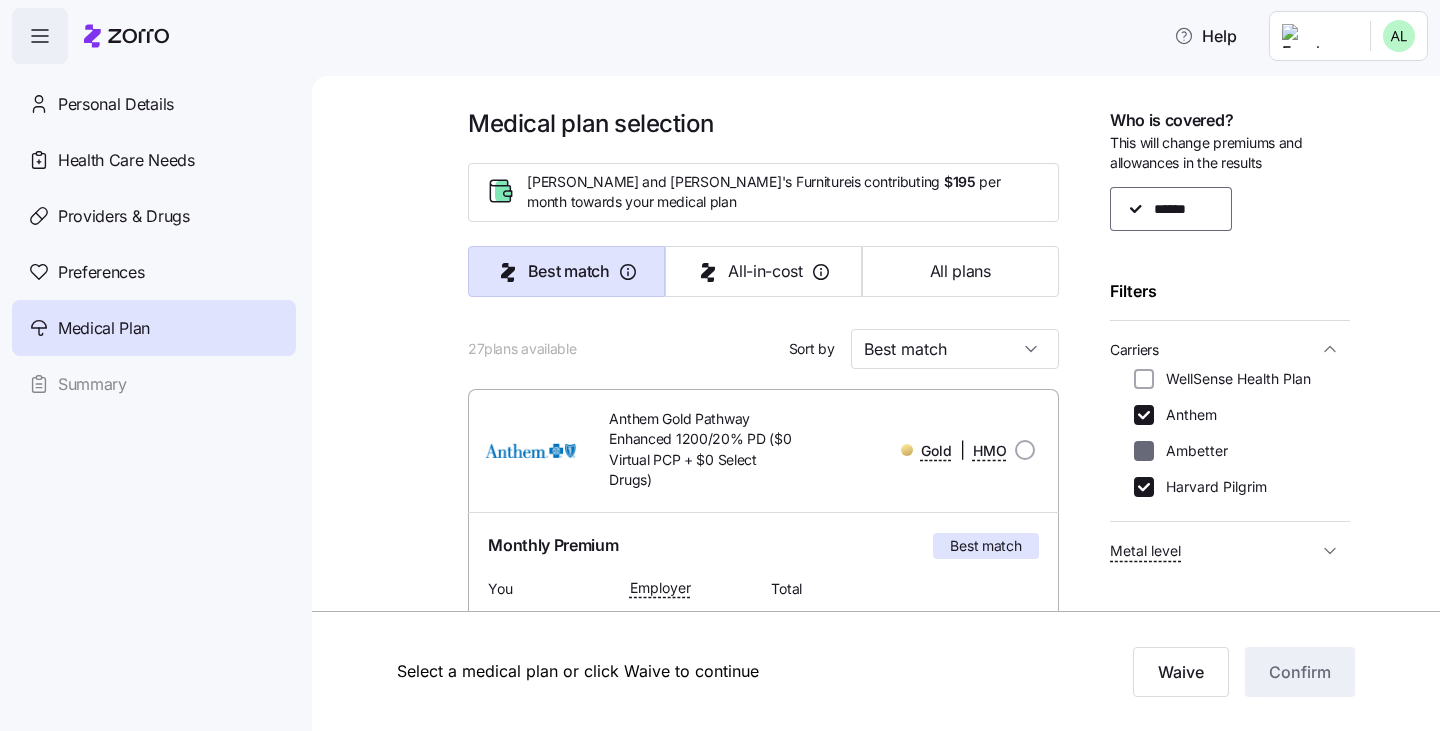 checkbox on "false" 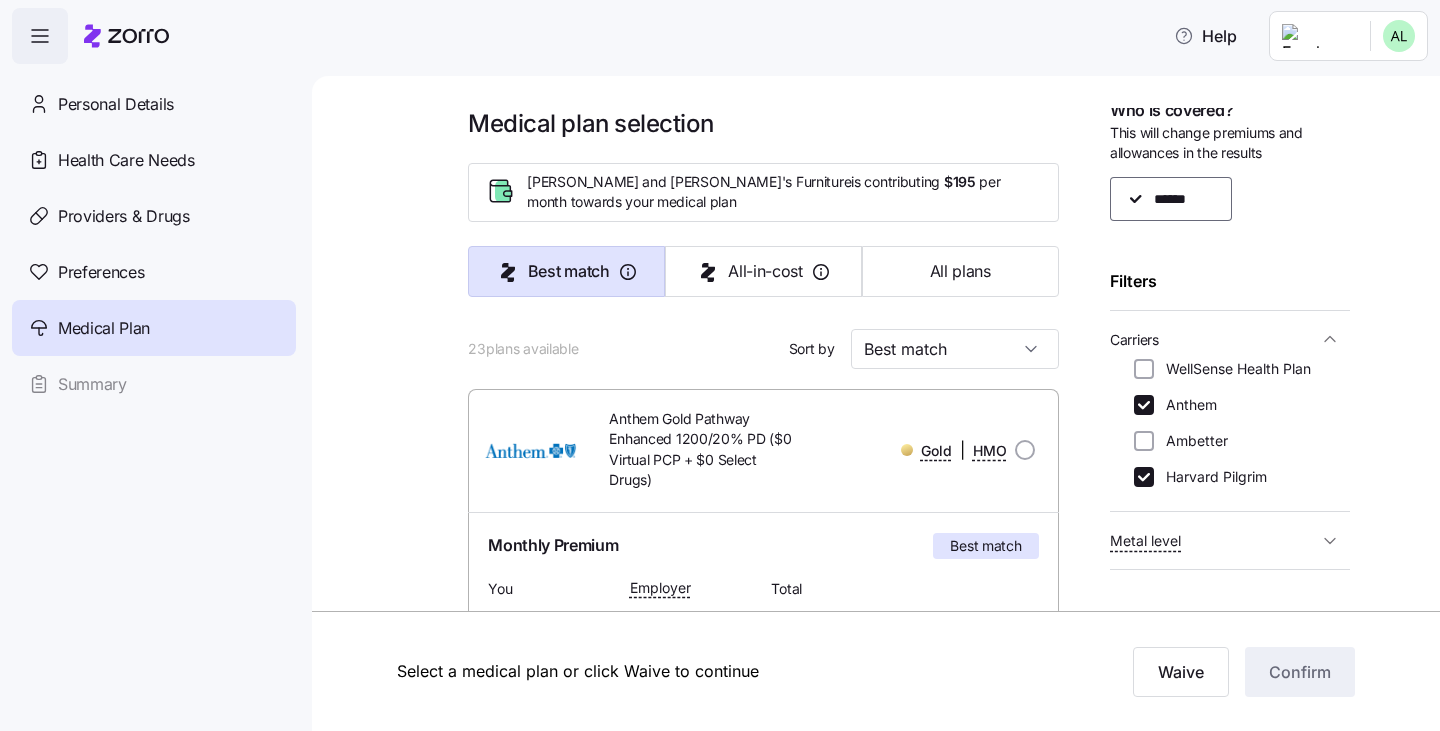 scroll, scrollTop: 0, scrollLeft: 0, axis: both 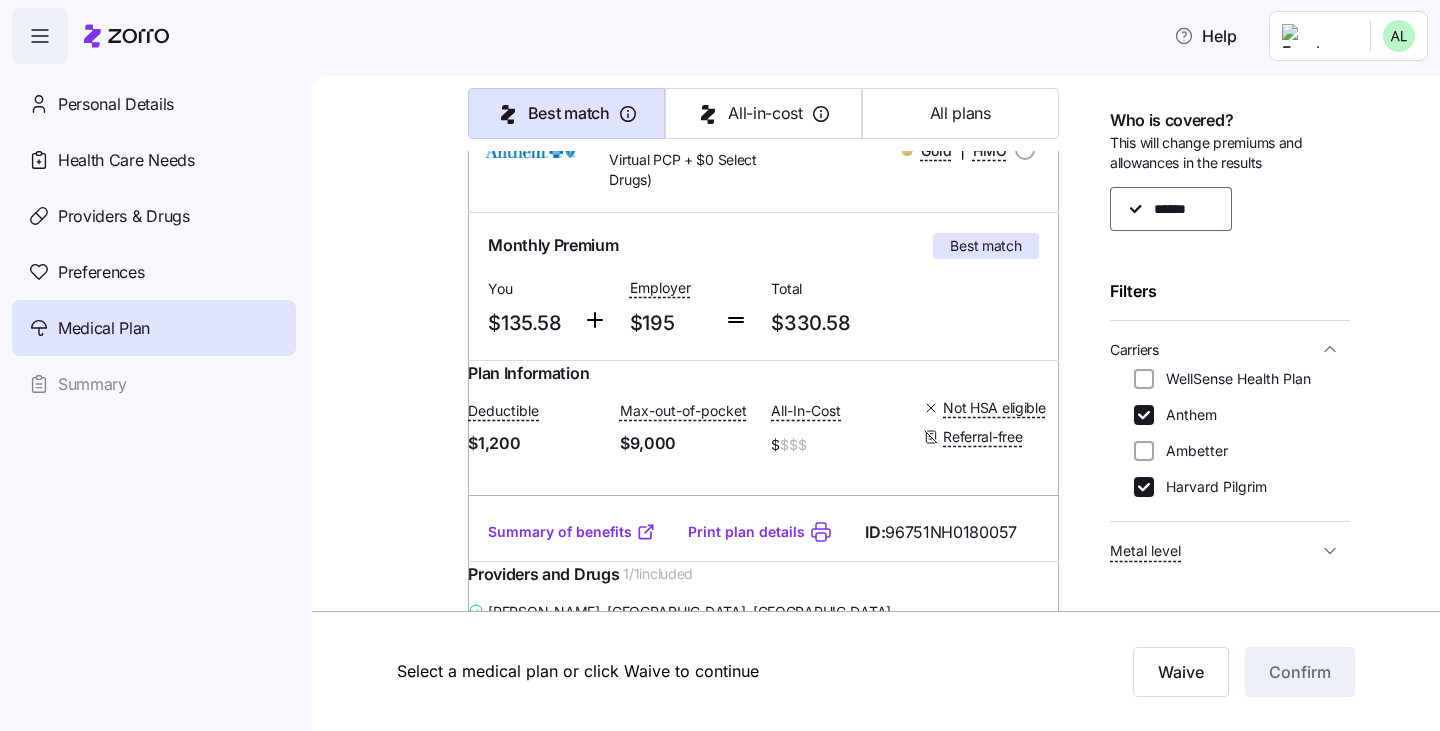 click on "Print plan details" at bounding box center (746, 532) 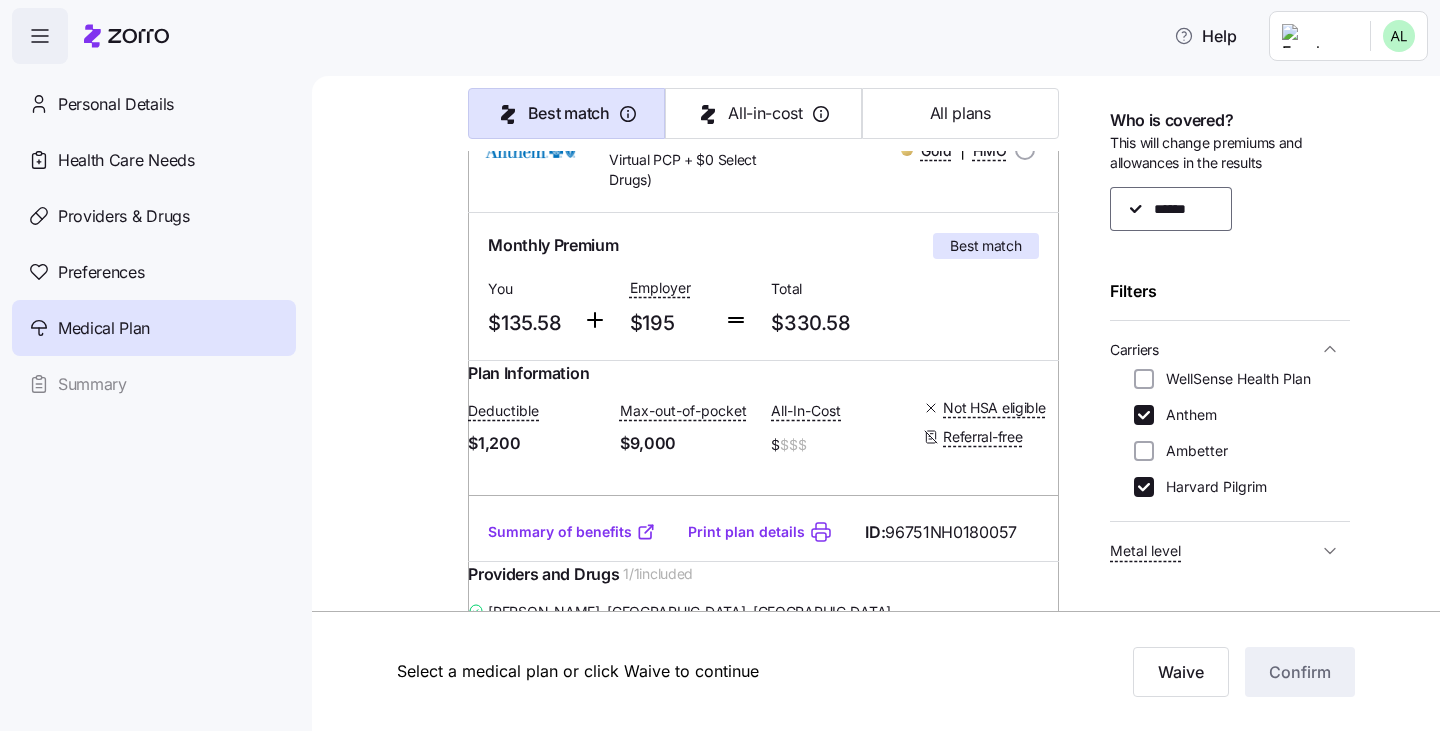 click on "Summary of benefits" at bounding box center [572, 532] 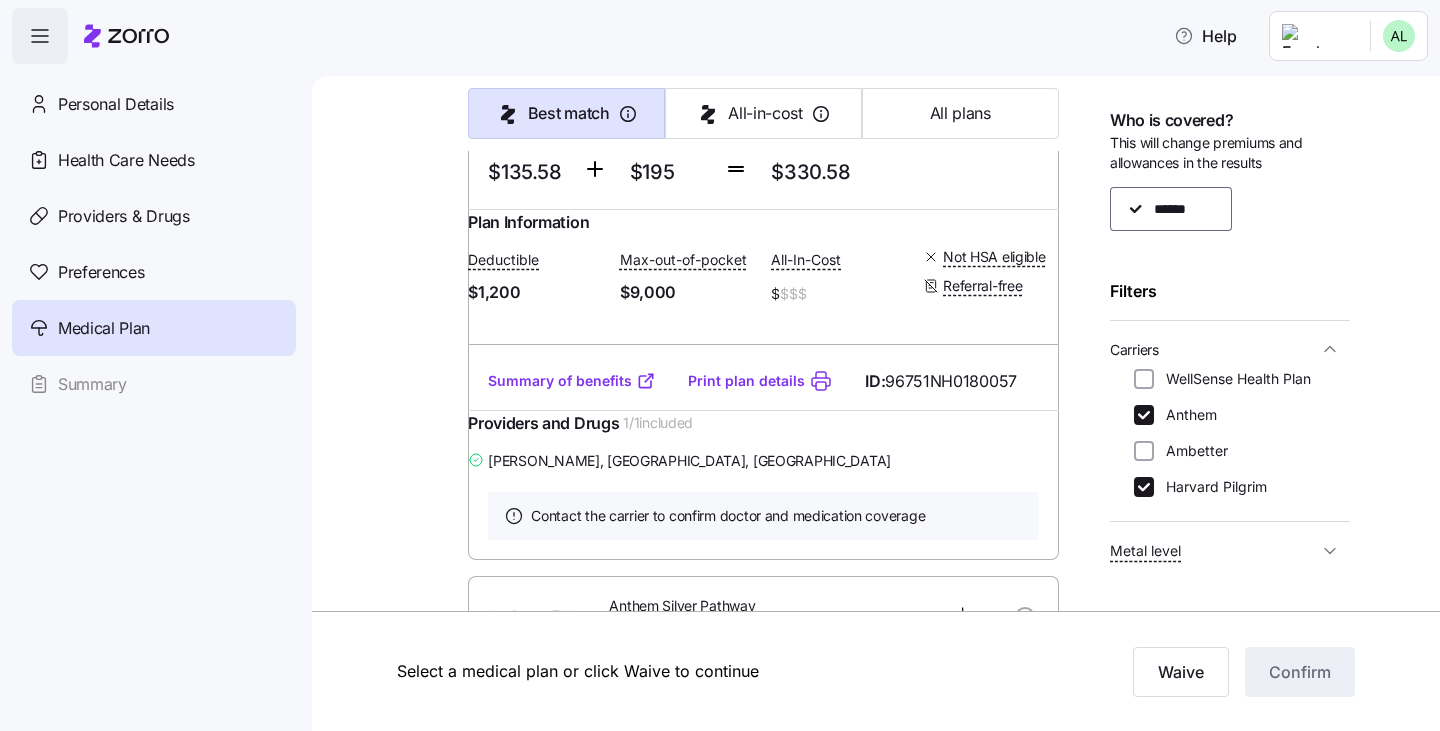 scroll, scrollTop: 400, scrollLeft: 0, axis: vertical 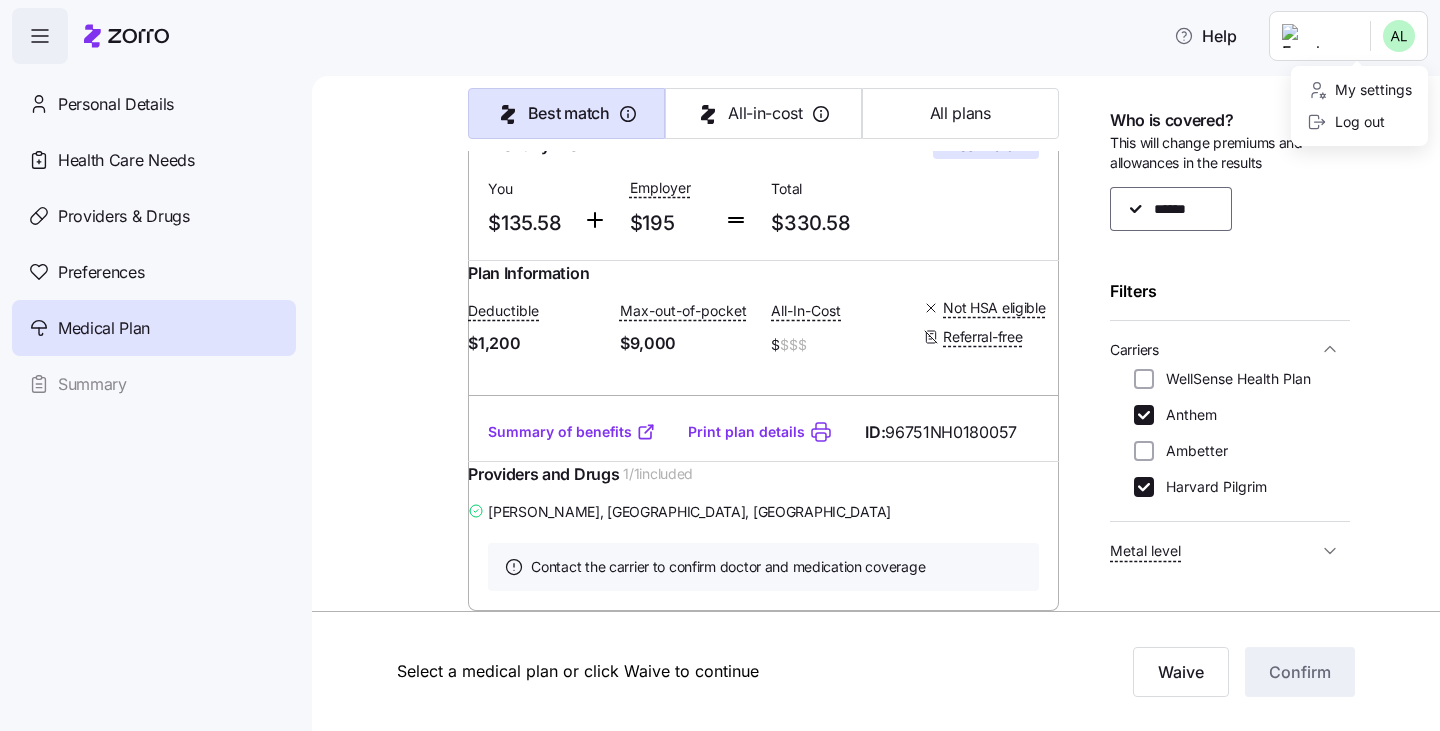 click on "Help Personal Details Health Care Needs Providers & Drugs Preferences Medical Plan Summary Medical plan selection Bernie and Phyl's Furniture  is contributing   $195   per month towards your medical plan Best match All-in-cost All plans 23  plans available Sort by Best match Anthem Gold Pathway Enhanced 1200/20% PD ($0 Virtual PCP + $0 Select Drugs)   Gold | HMO Monthly Premium Best match You $135.58 Employer $195 Total $330.58 Plan Information Deductible $1,200 Max-out-of-pocket $9,000 All-In-Cost $ $$$ Not HSA eligible Referral-free ANDREW   LEBLANC ,  10/15/1997 ,   55 Alger Street, Manchester, NH 03103-3738, USA ; Who is covered:   Me ;   Employer contribution:  up to $195 Medical Plan Anthem Gold Pathway Enhanced 1200/20% PD ($0 Virtual PCP + $0 Select Drugs)   Gold  |  HMO Summary of benefits Select Best match Premium Total Premium $330.58 After allowance $135.58 Deductible Individual: Medical $1,200 Individual: Drug 0 Family: Medical $3,600 Family: Drug 0 Max Out of Pocket Individual: Medical $9,000" at bounding box center [720, 359] 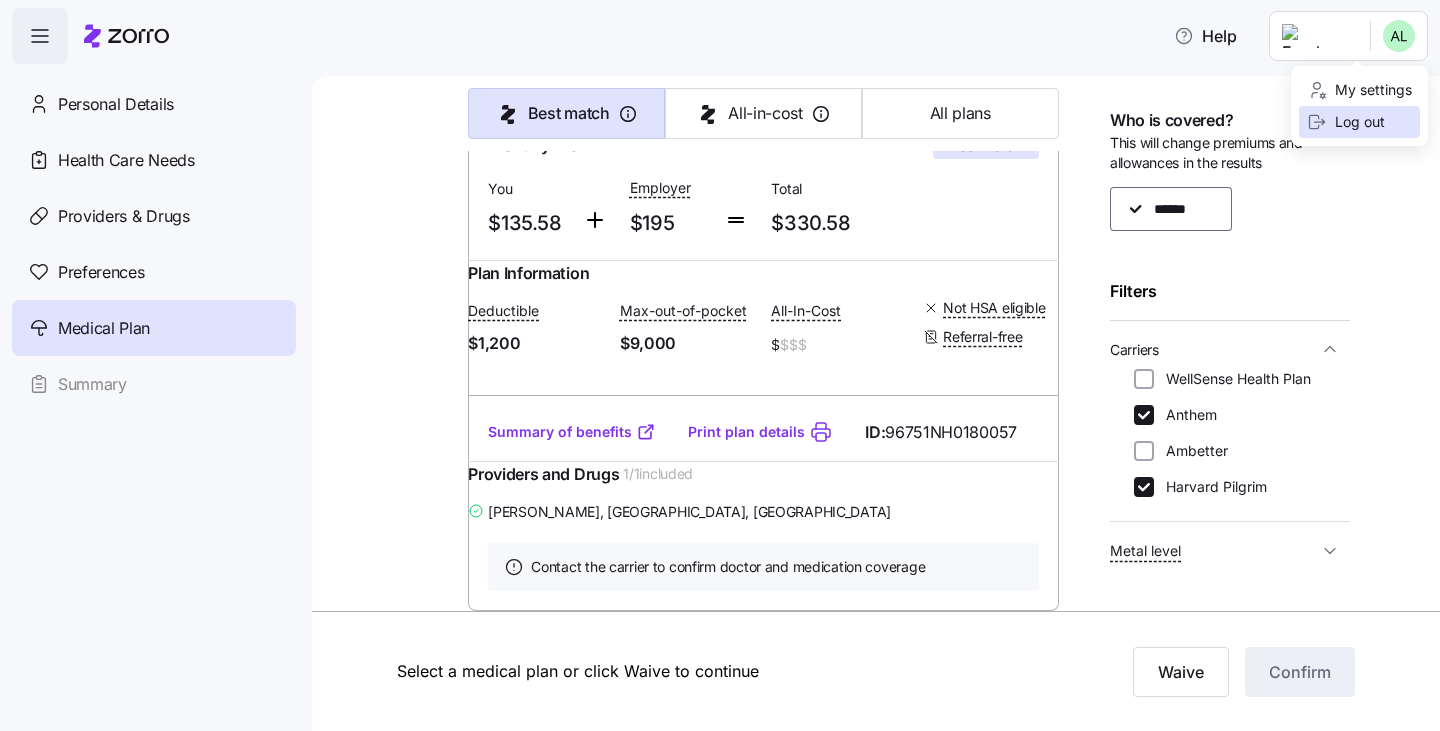 click on "Log out" at bounding box center (1346, 122) 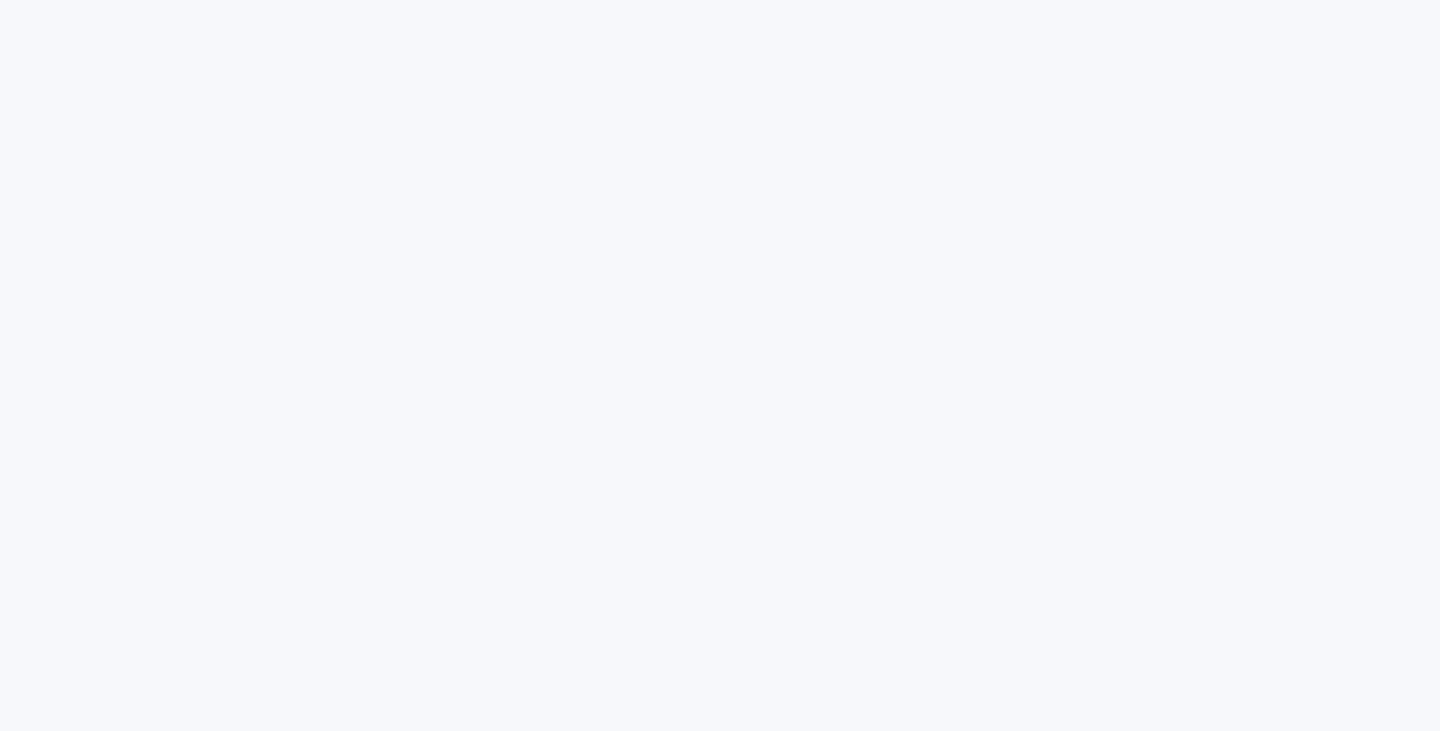 scroll, scrollTop: 0, scrollLeft: 0, axis: both 